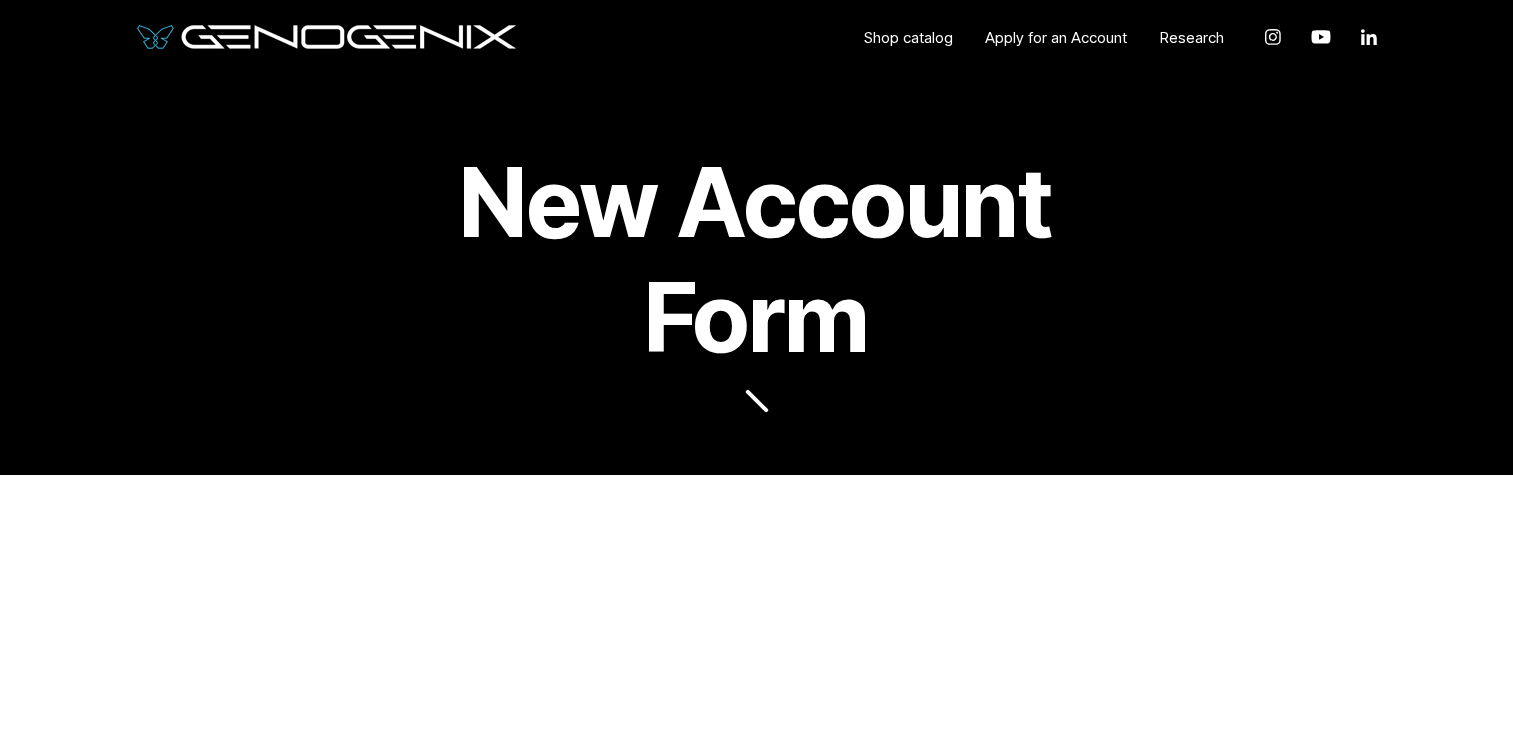 scroll, scrollTop: 0, scrollLeft: 0, axis: both 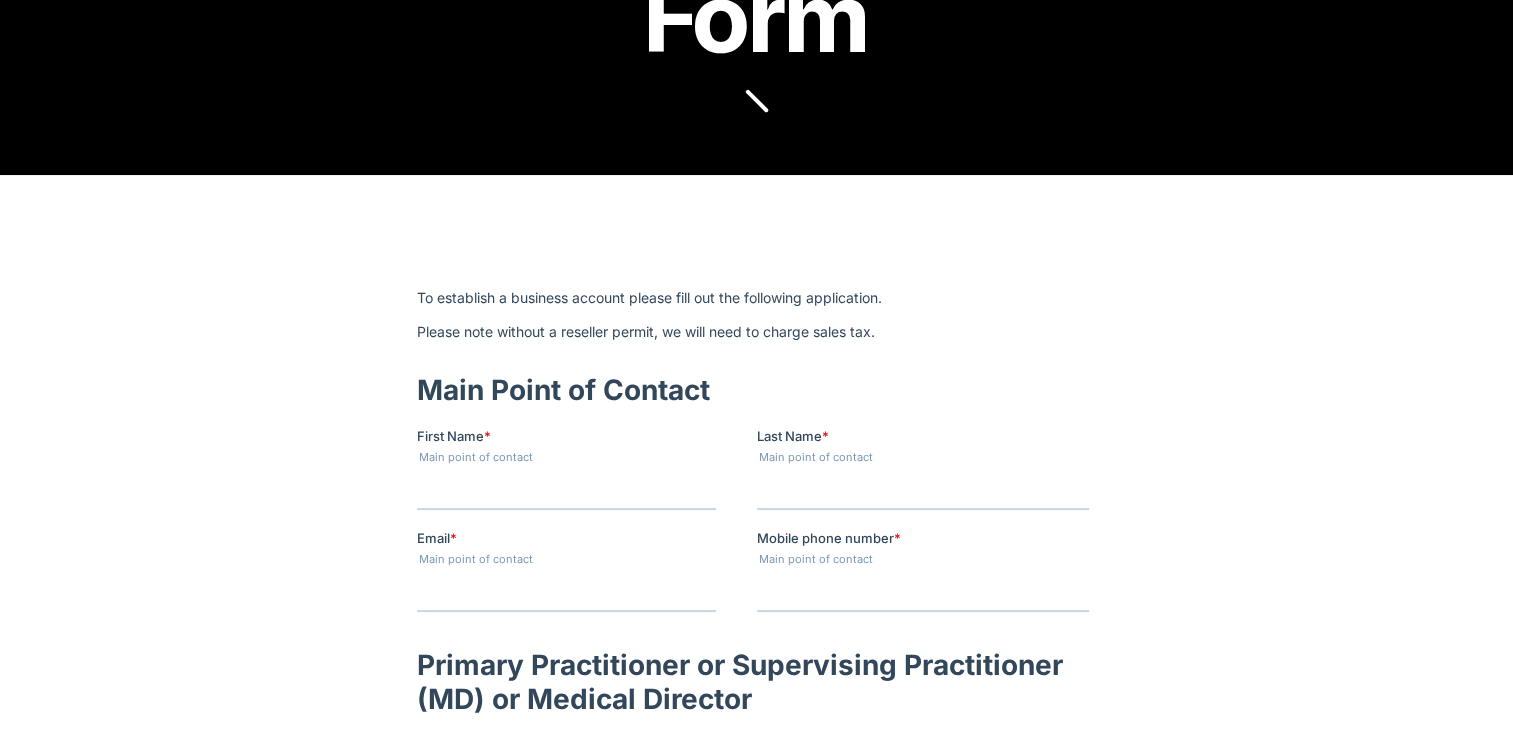 click on "First Name *" at bounding box center (565, 489) 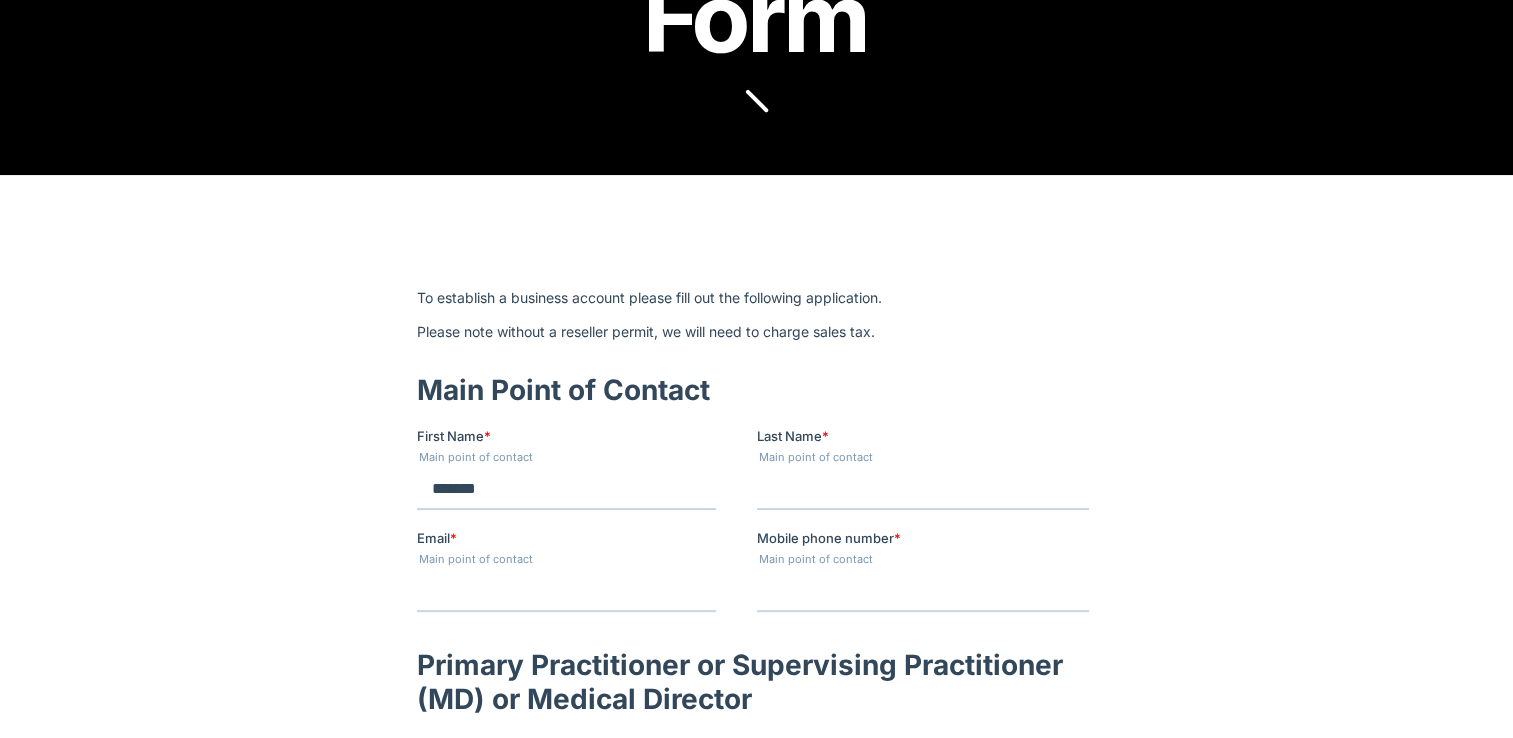 type on "*******" 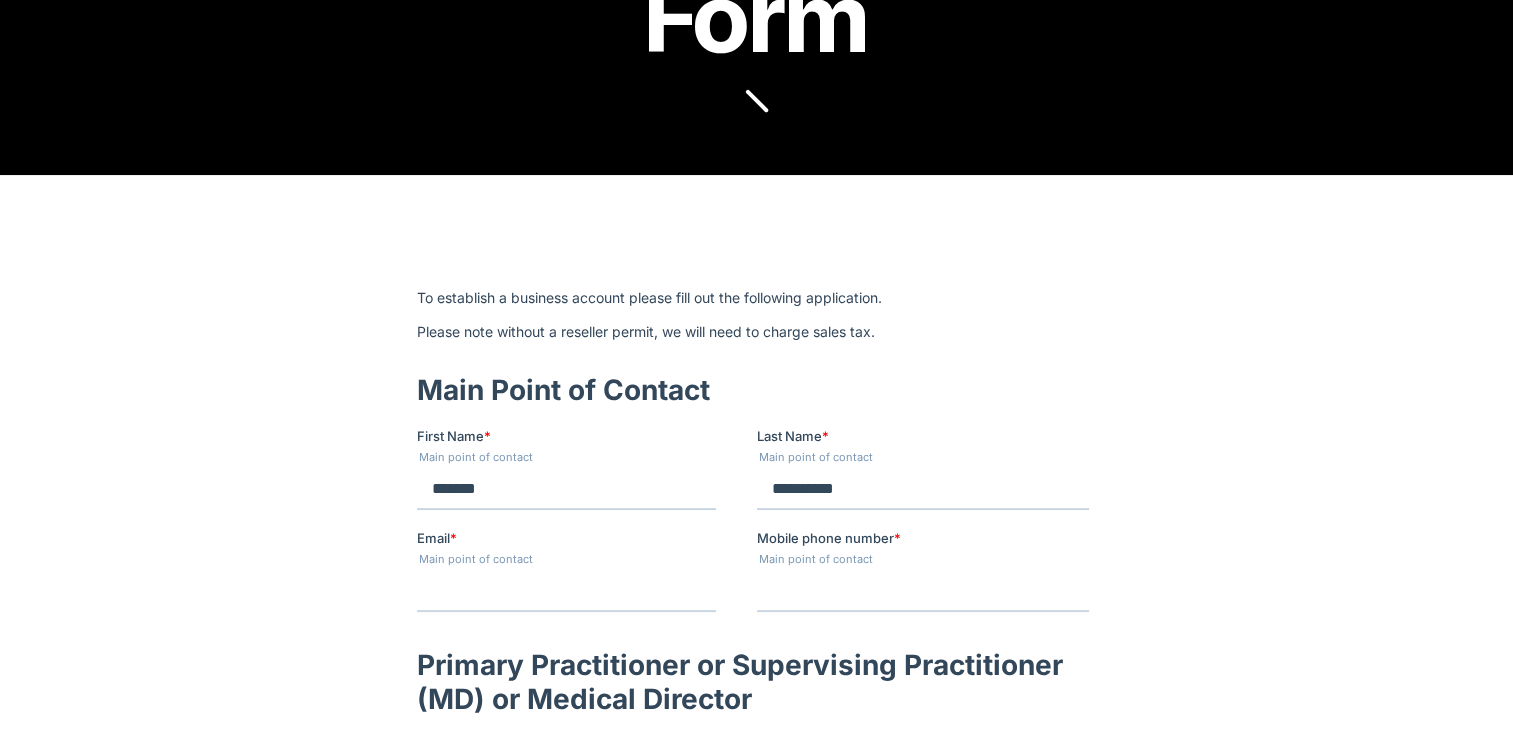 type on "**********" 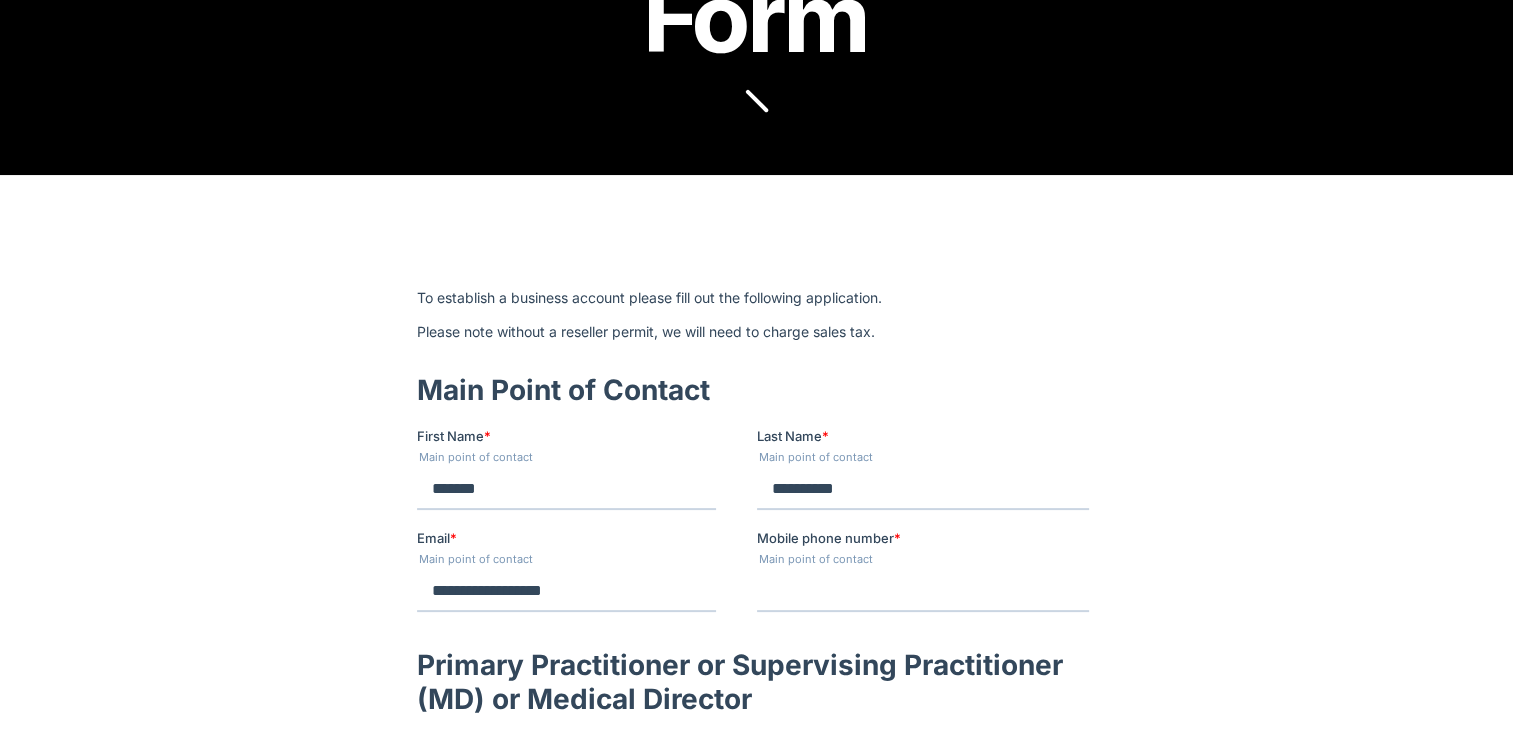 type on "**********" 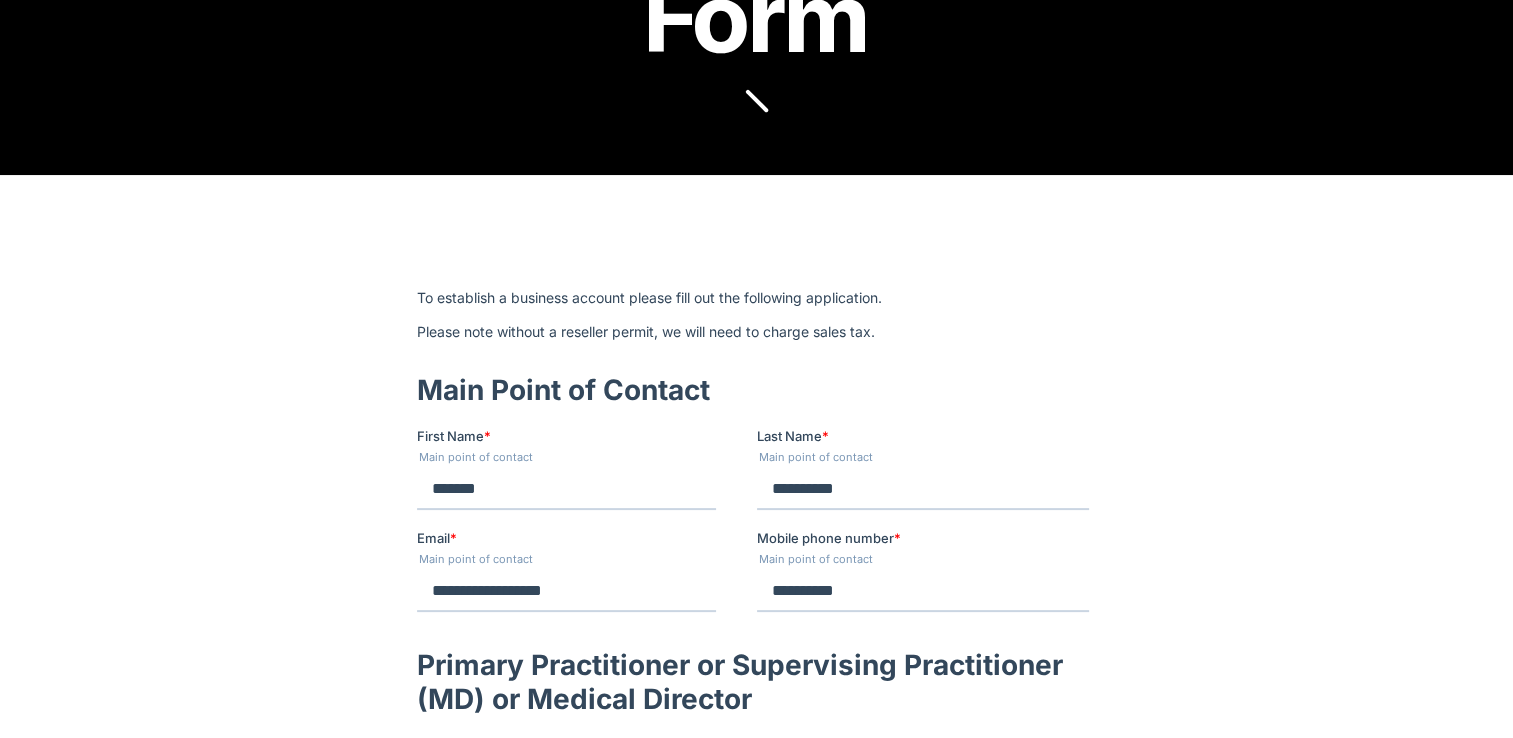 type on "**********" 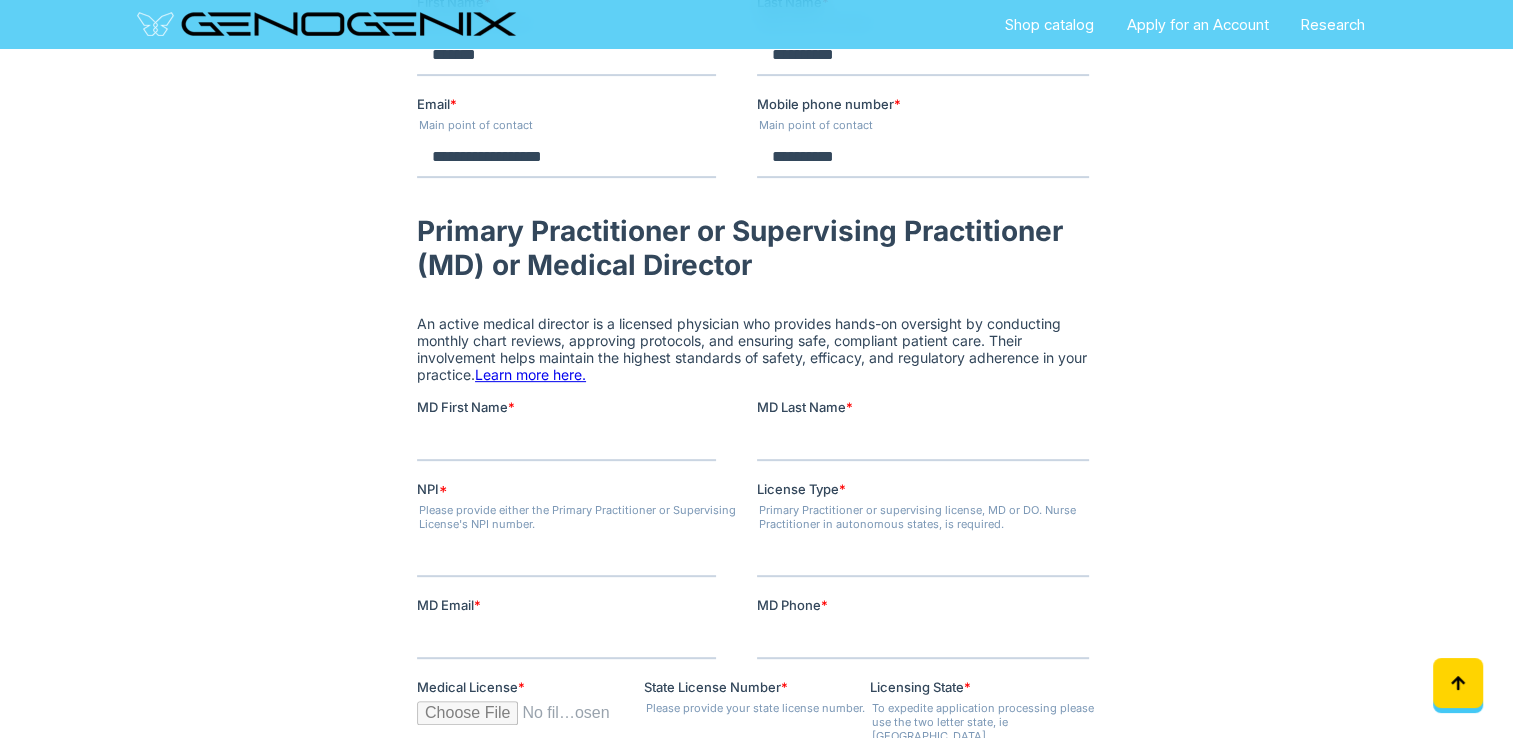 click on "MD First Name *" at bounding box center (565, 441) 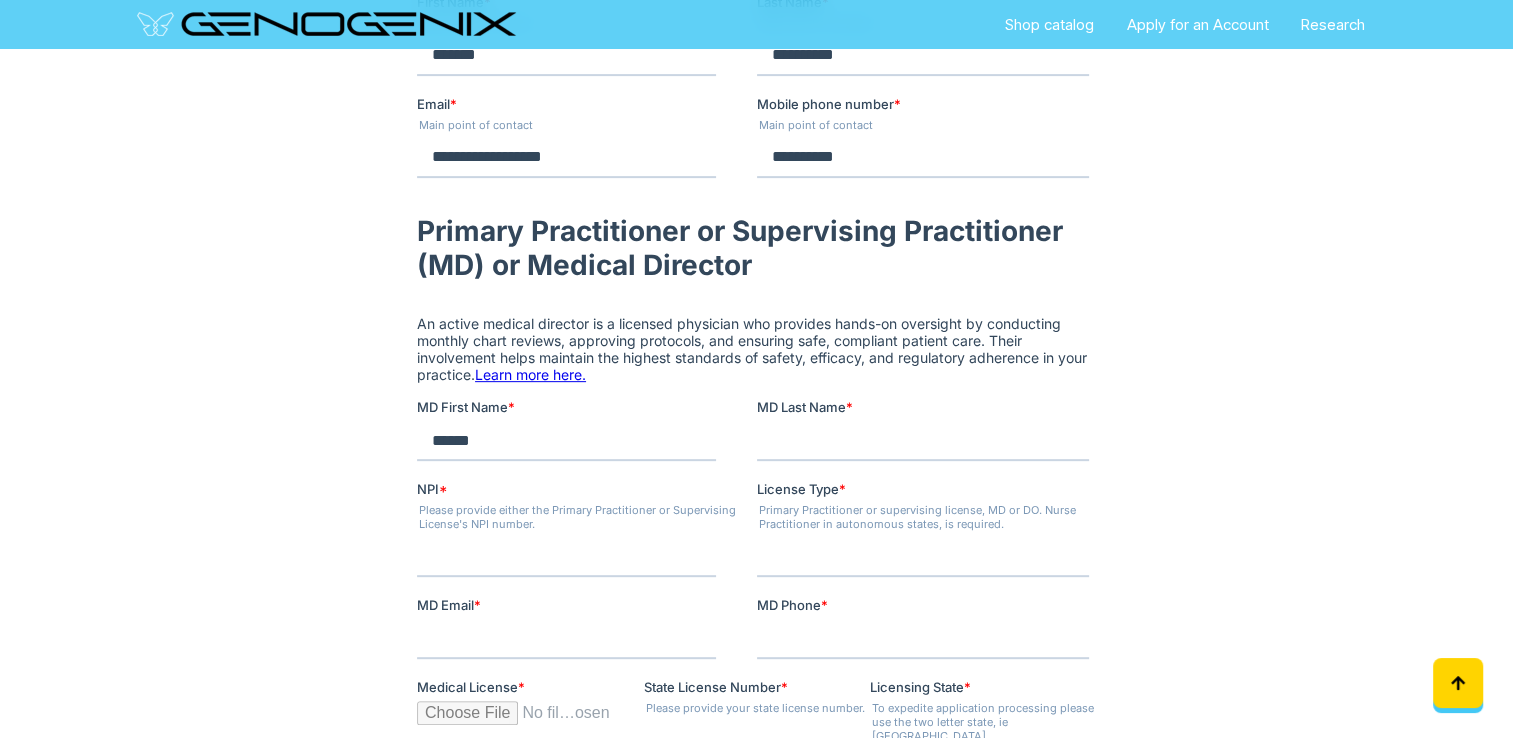 type on "******" 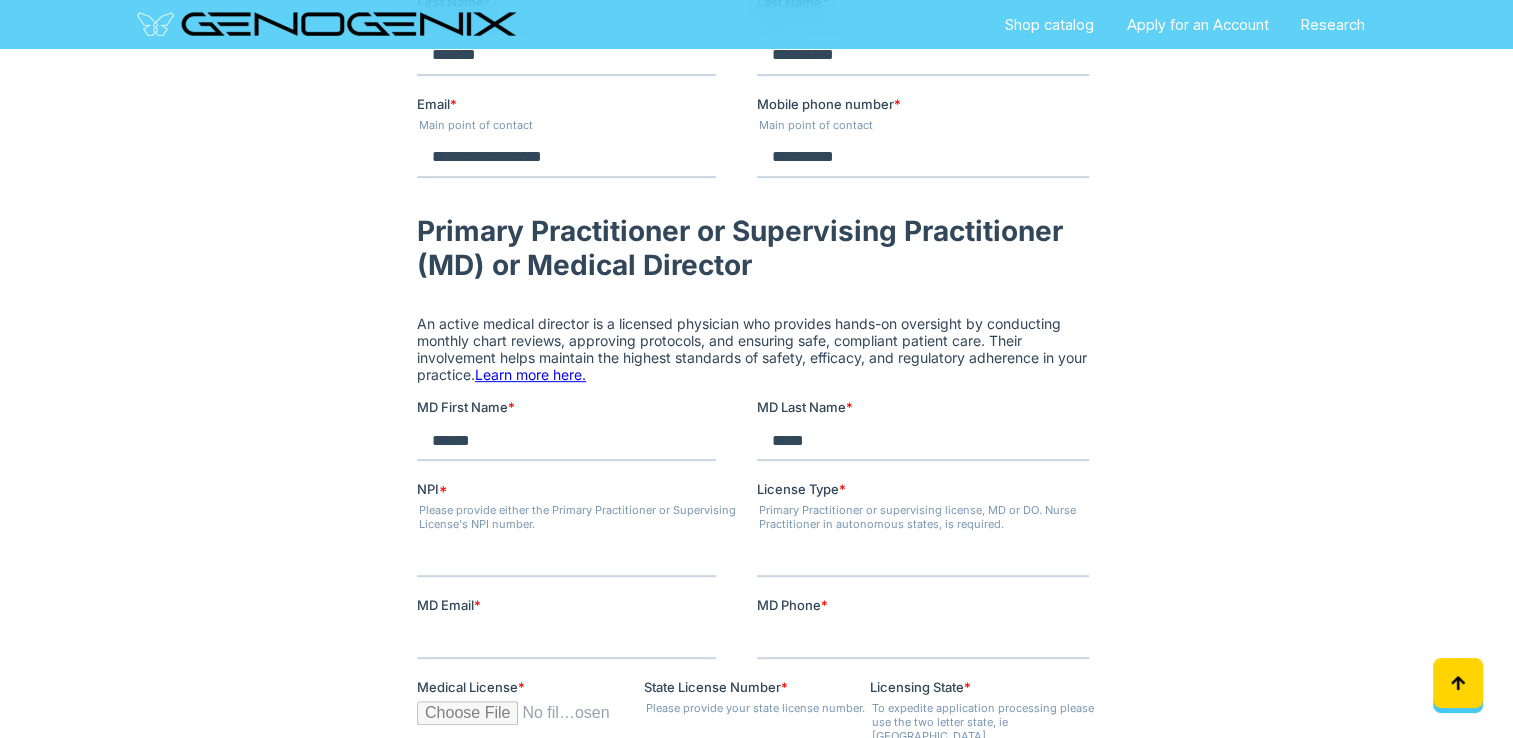 type on "*****" 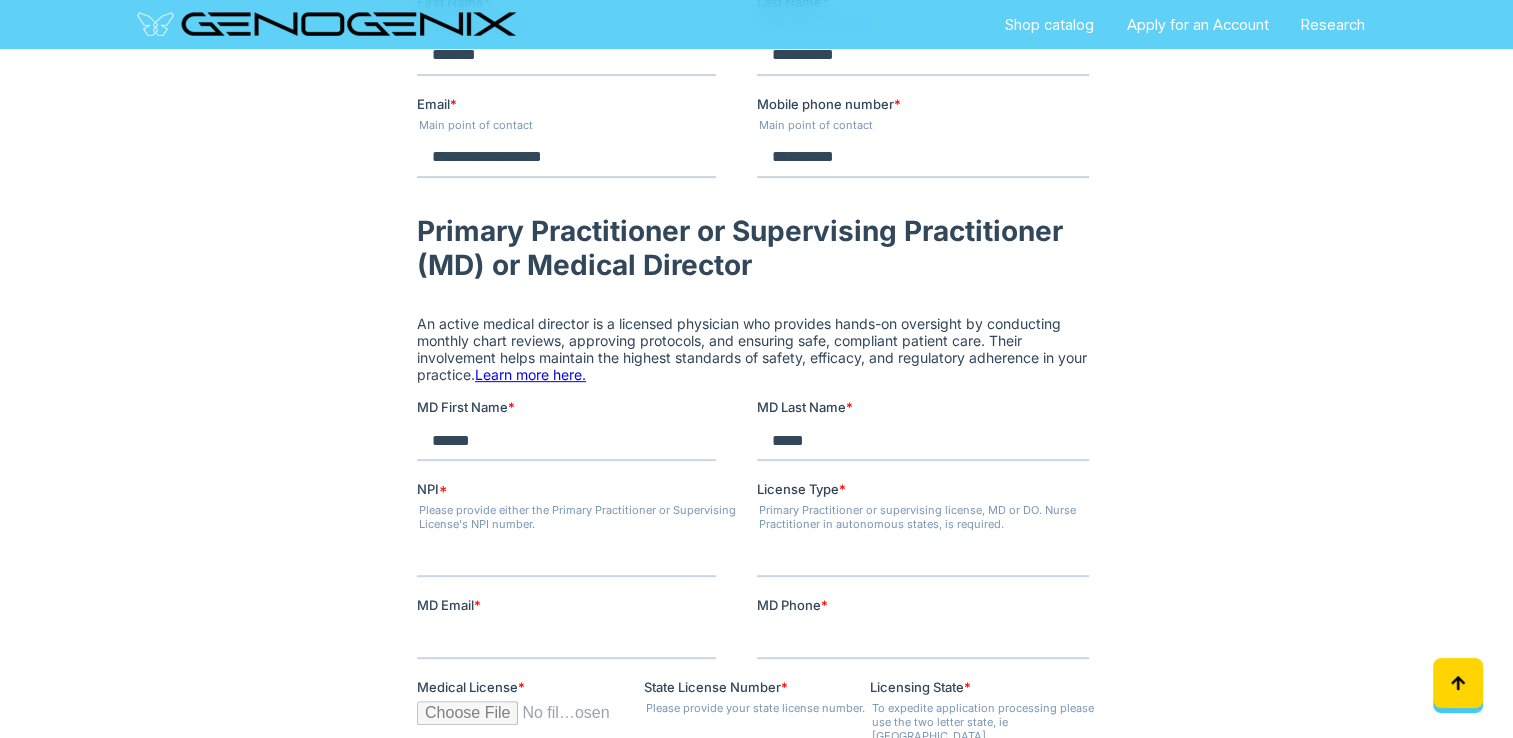 type on "**********" 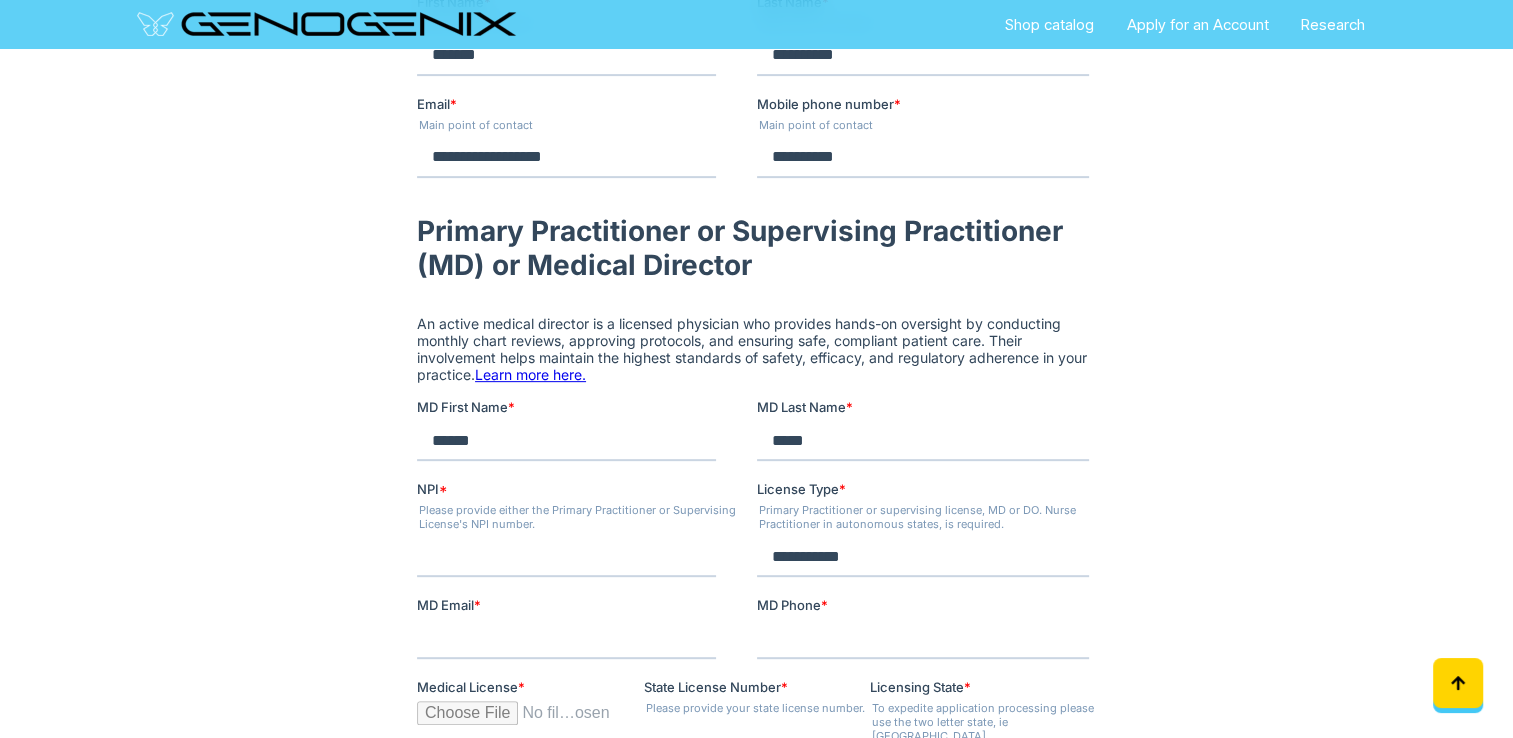 type on "**********" 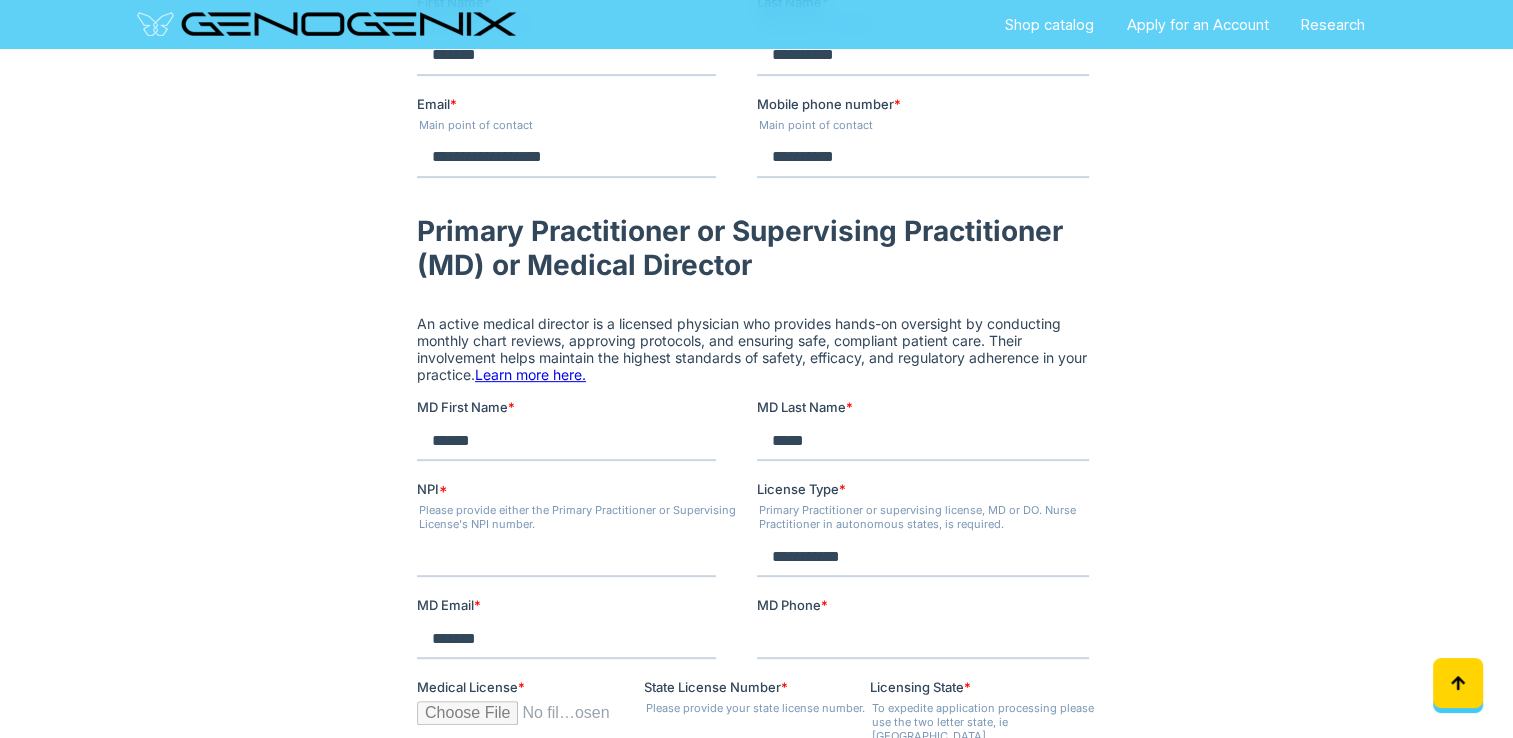 type on "**********" 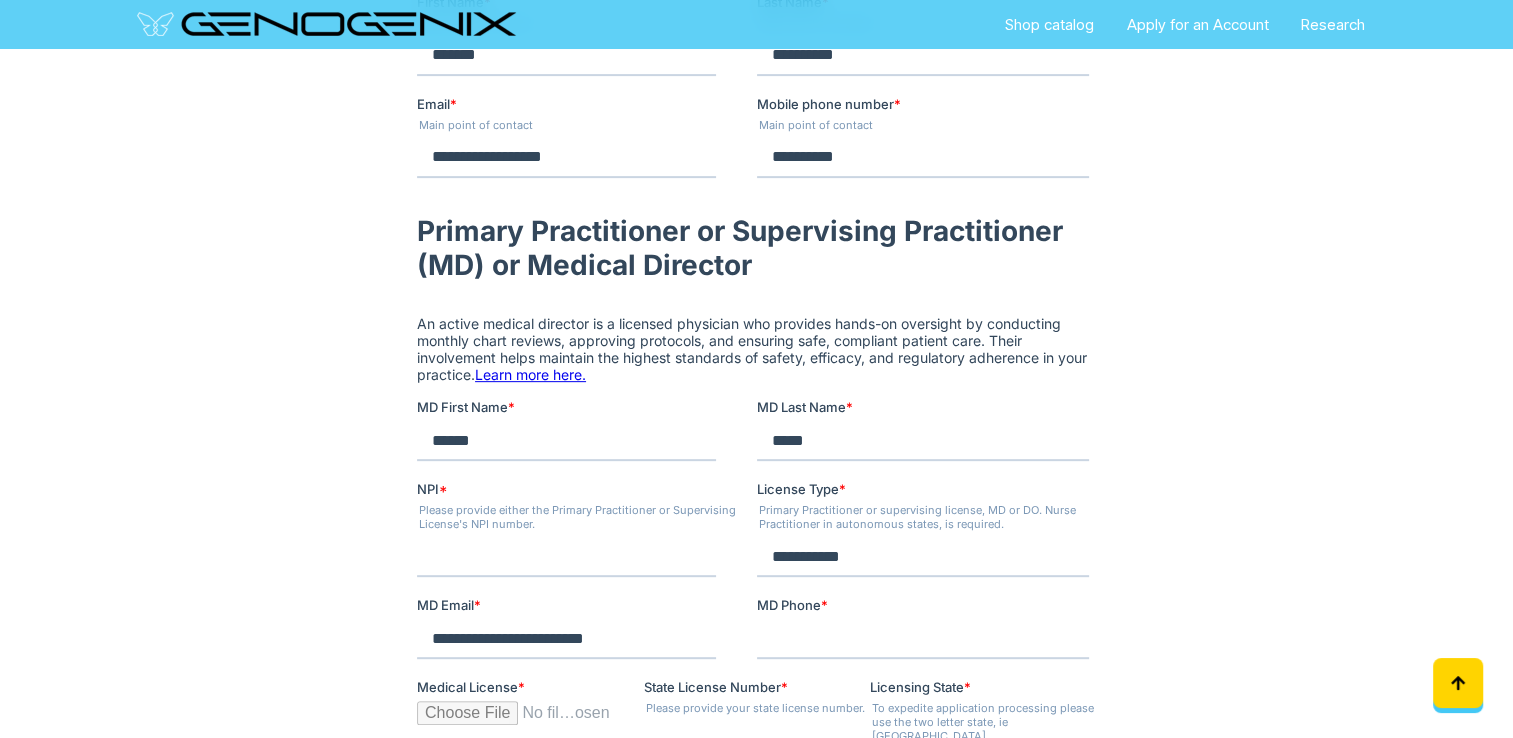 type on "**********" 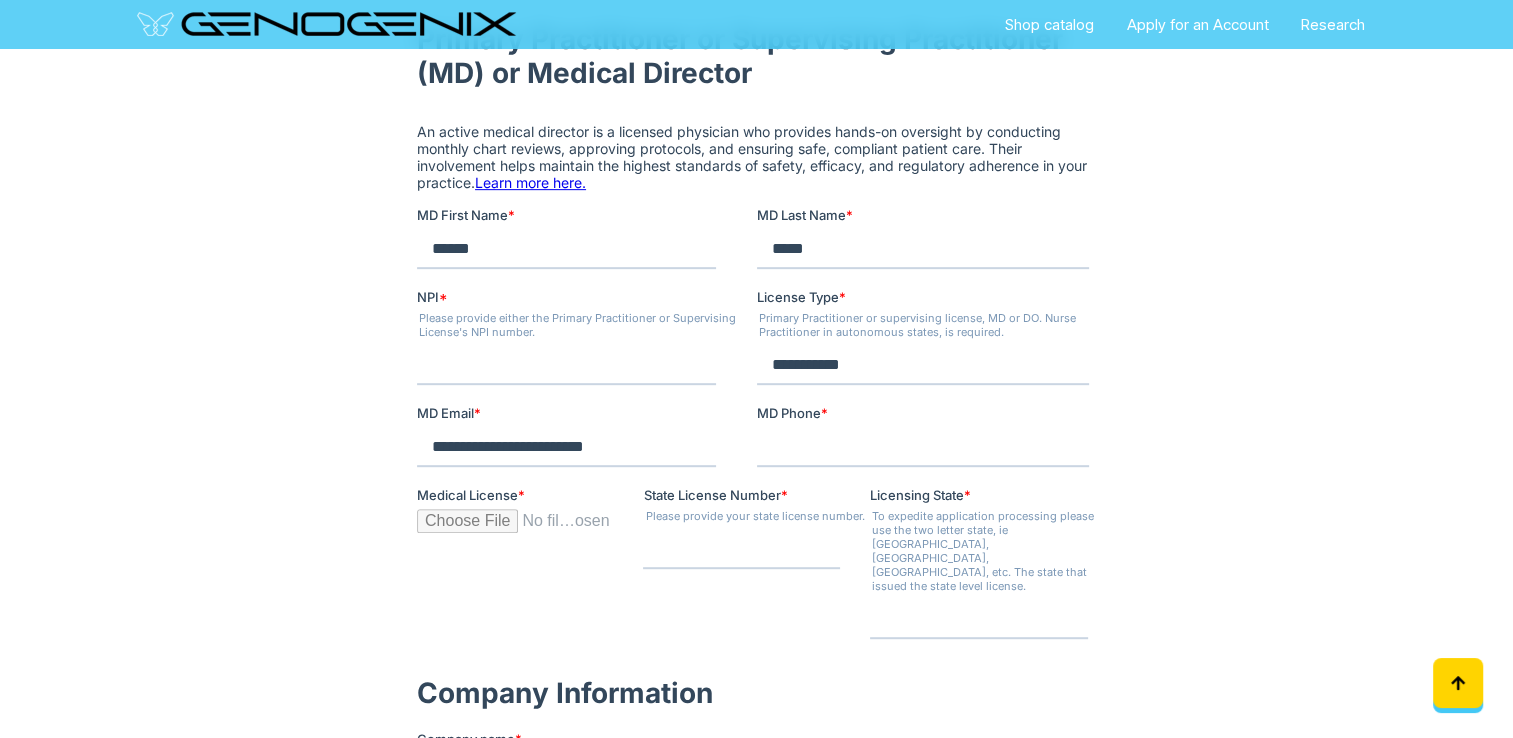 scroll, scrollTop: 934, scrollLeft: 0, axis: vertical 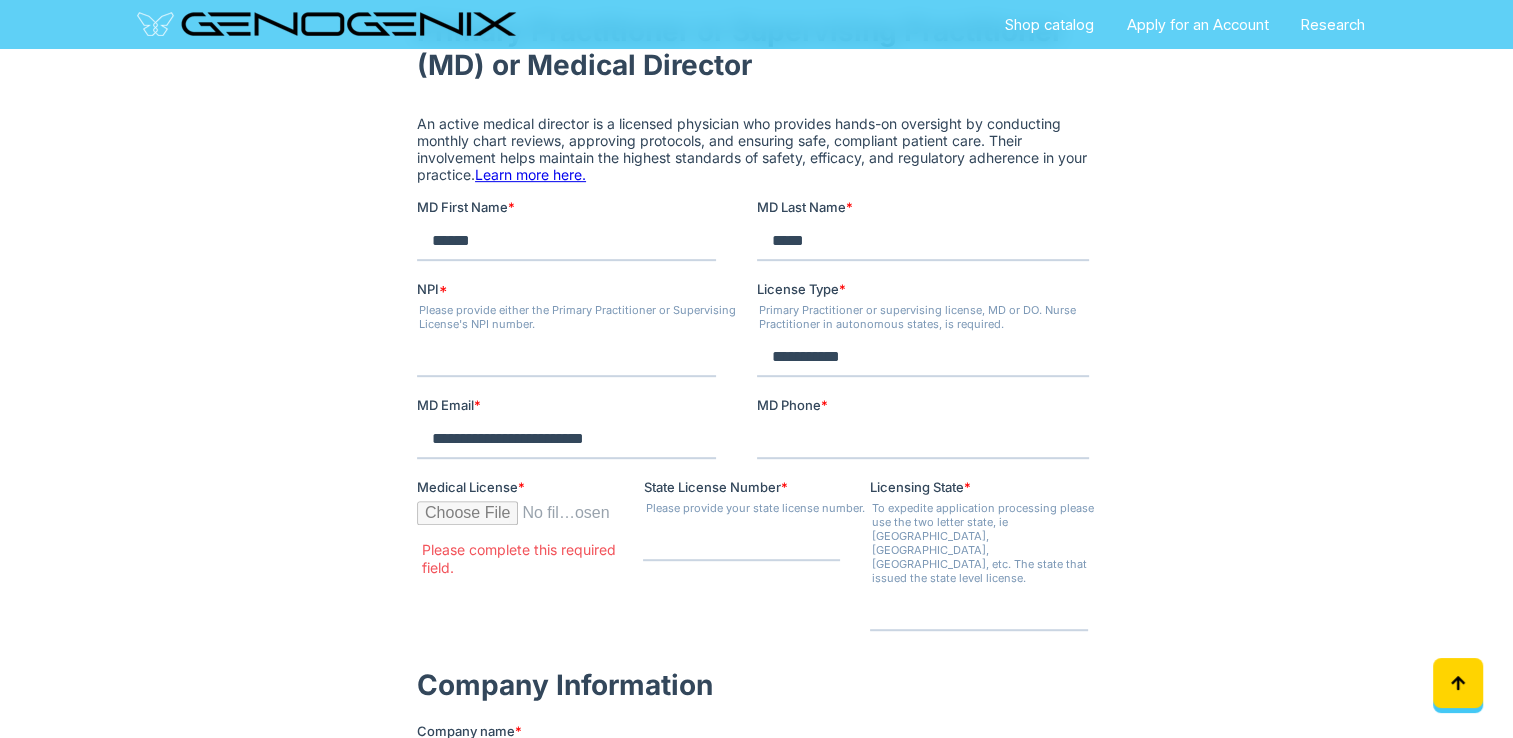 drag, startPoint x: 883, startPoint y: 345, endPoint x: 764, endPoint y: 355, distance: 119.419426 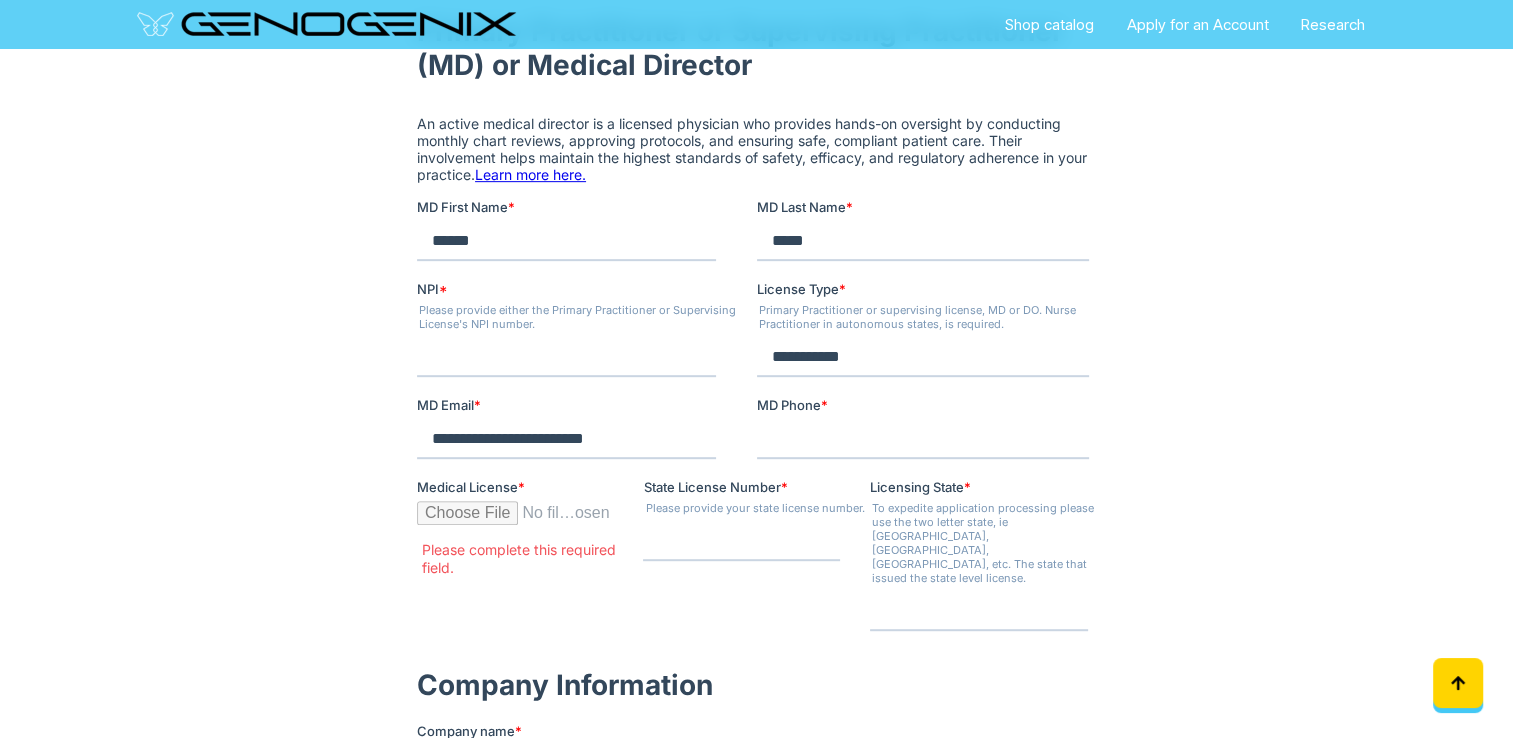click on "**********" at bounding box center (922, 357) 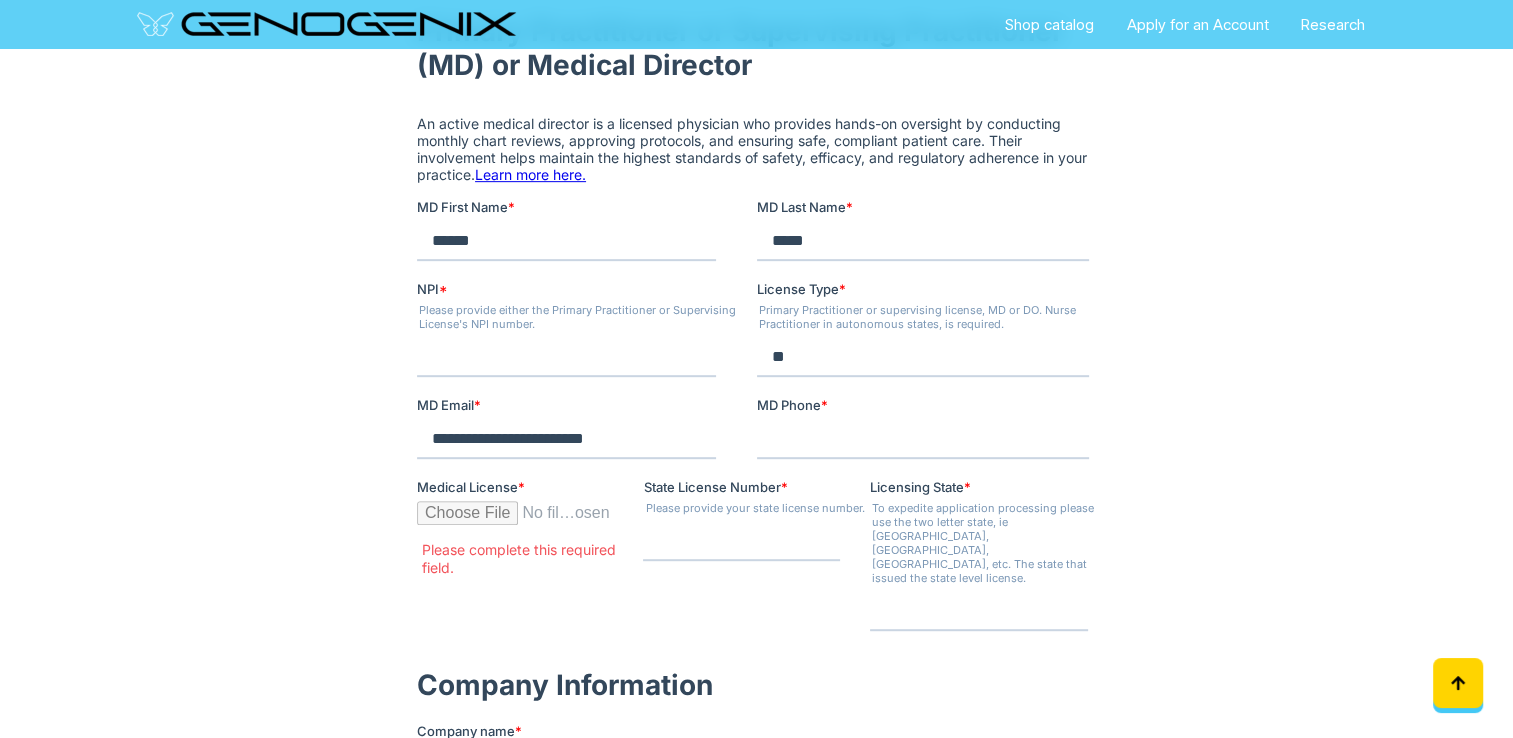 type on "**" 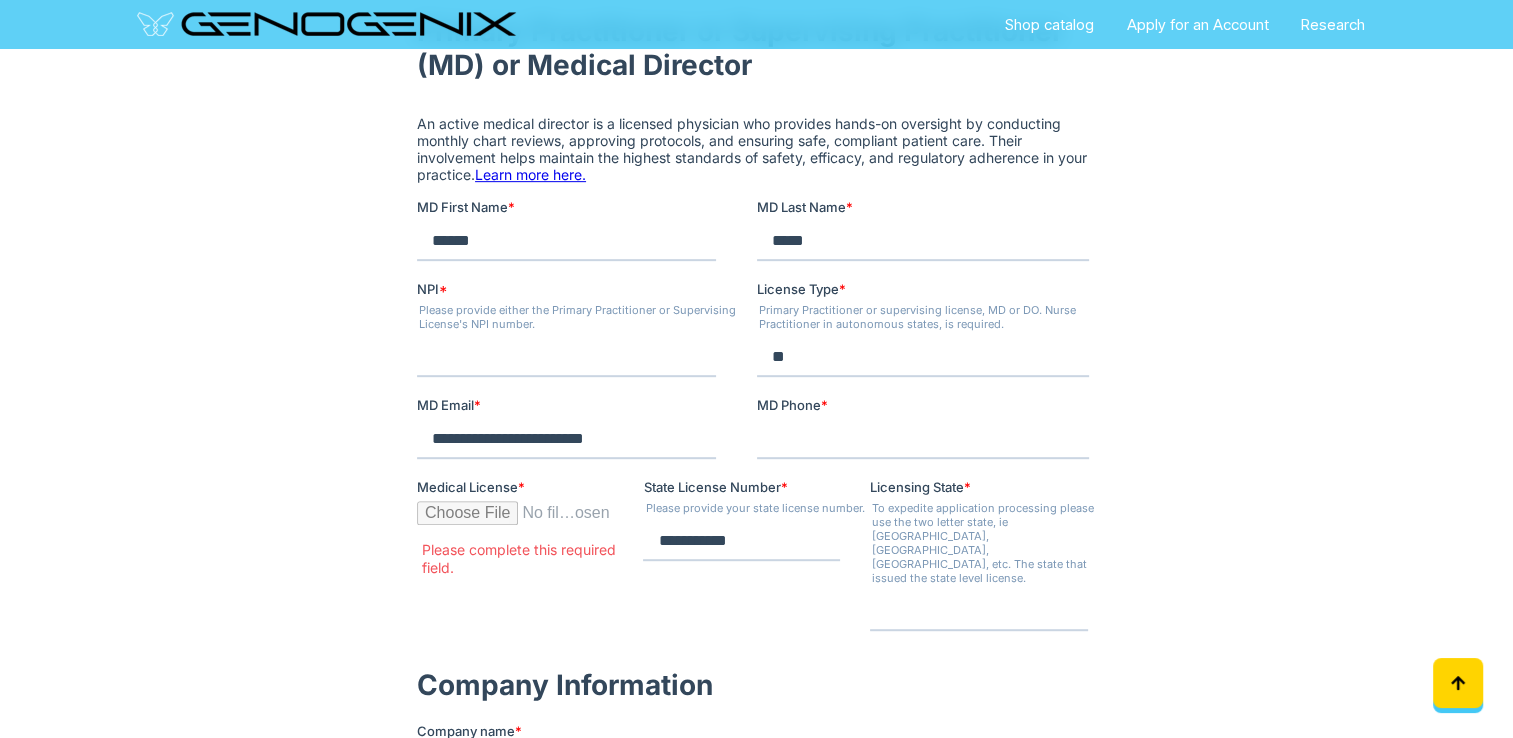 type on "**********" 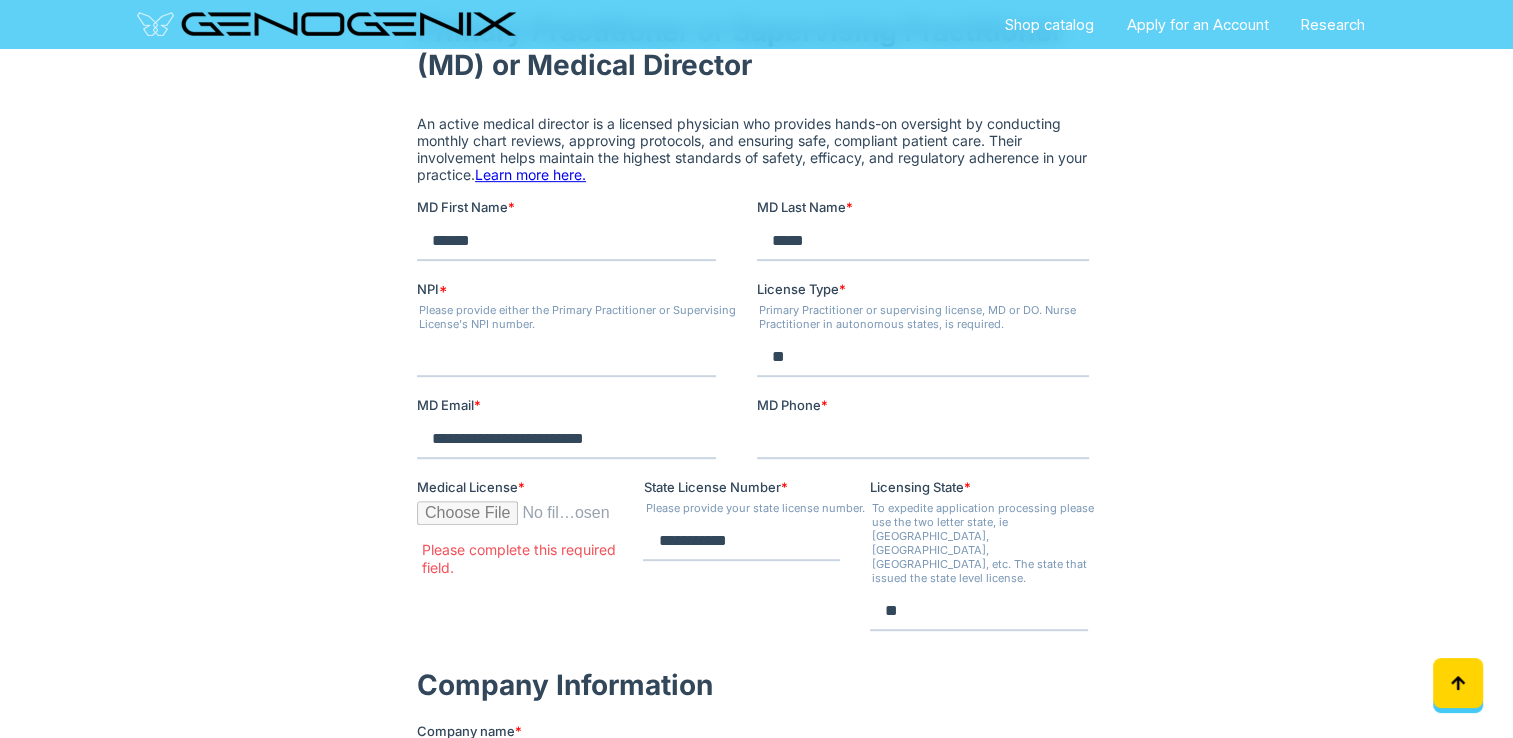 type on "**" 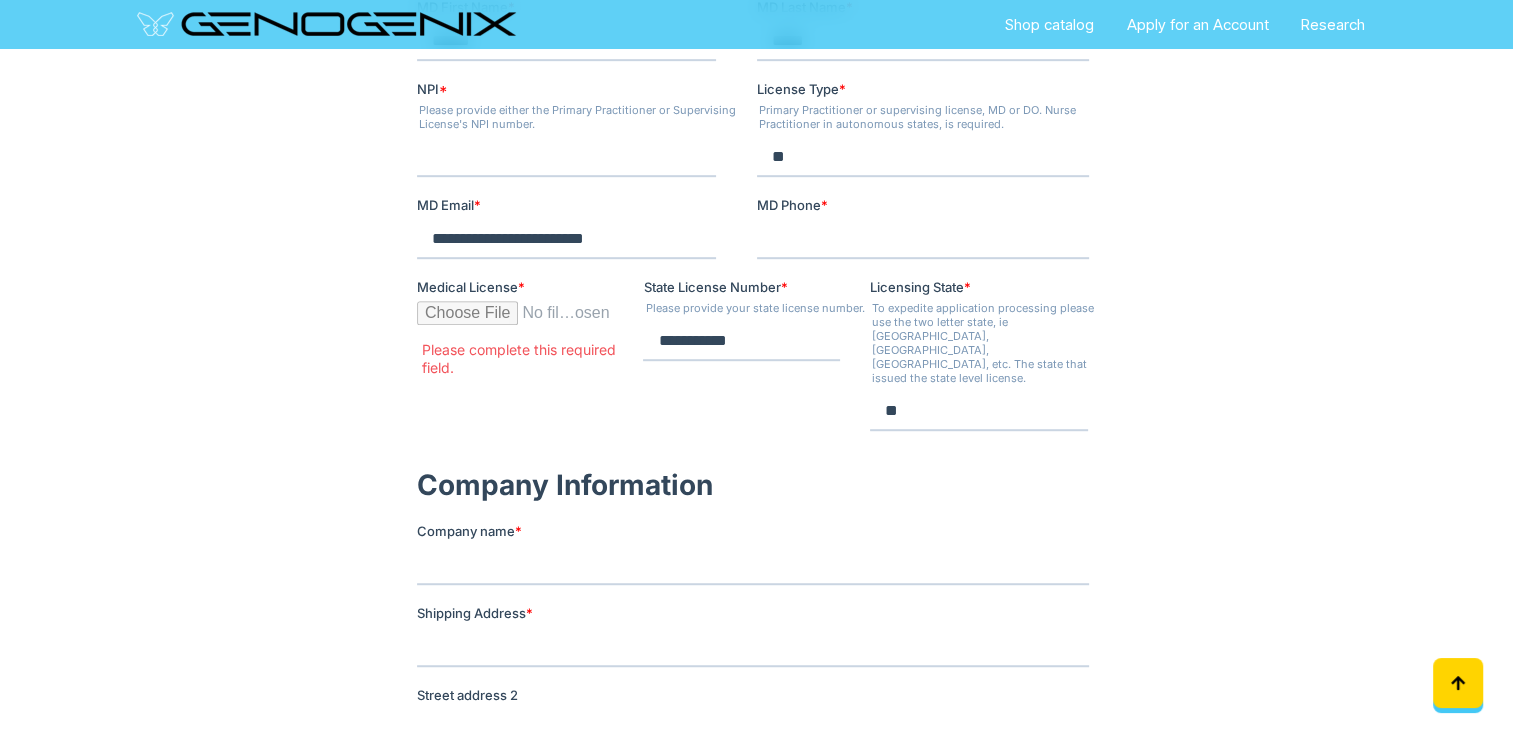 click at bounding box center [756, 680] 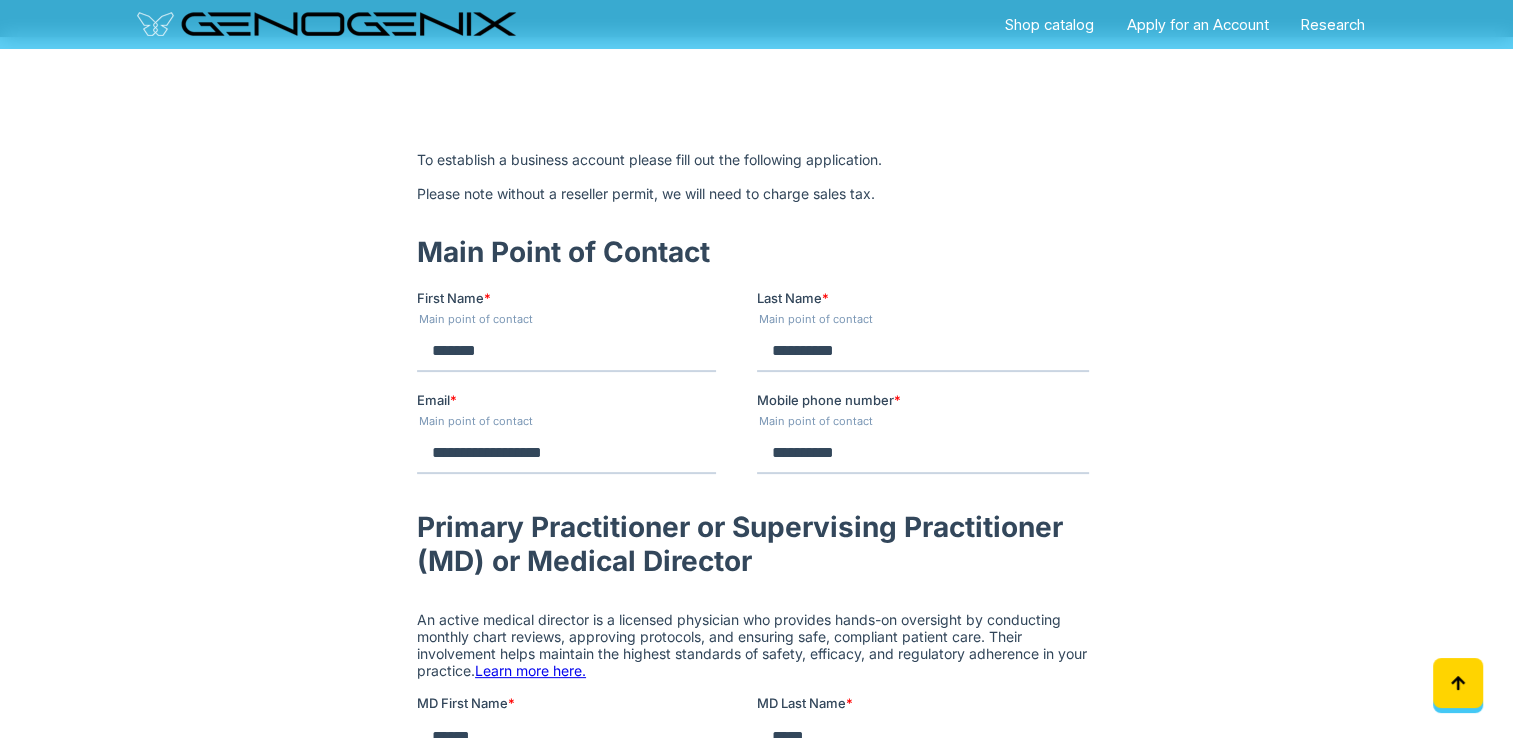 scroll, scrollTop: 434, scrollLeft: 0, axis: vertical 